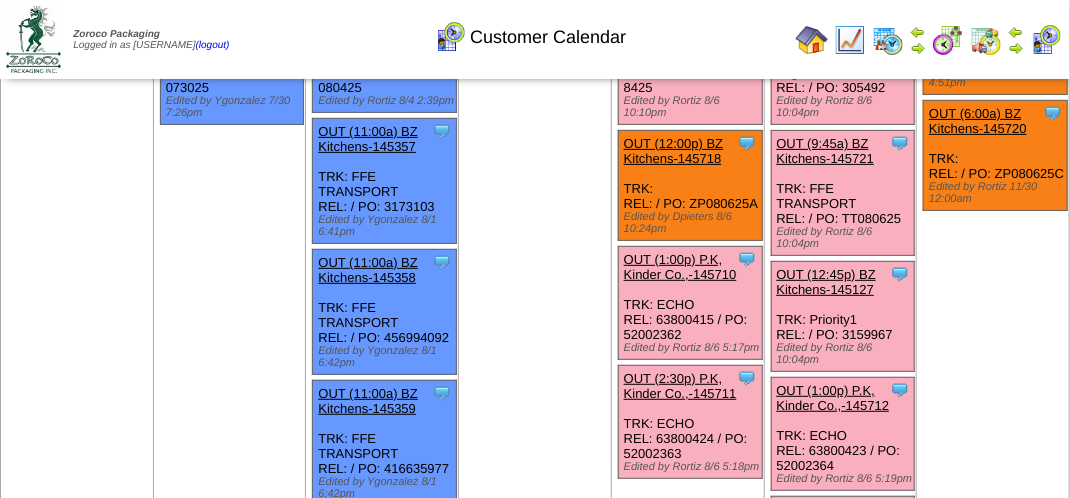 scroll, scrollTop: 0, scrollLeft: 0, axis: both 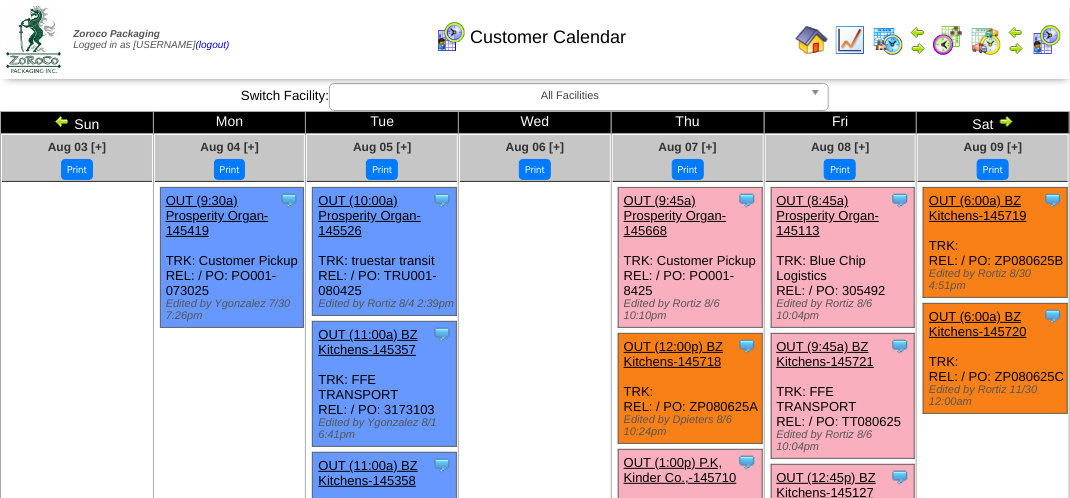 click at bounding box center (1046, 40) 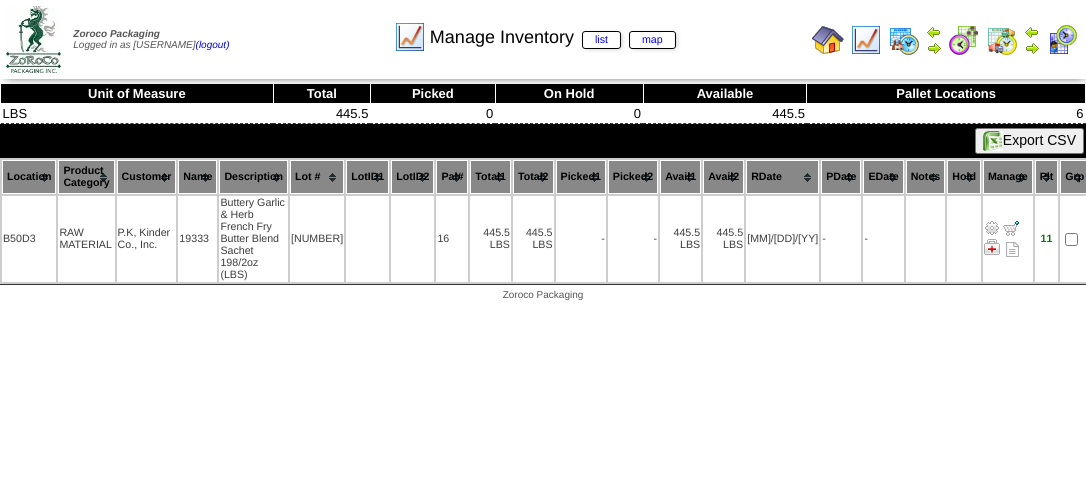 scroll, scrollTop: 0, scrollLeft: 0, axis: both 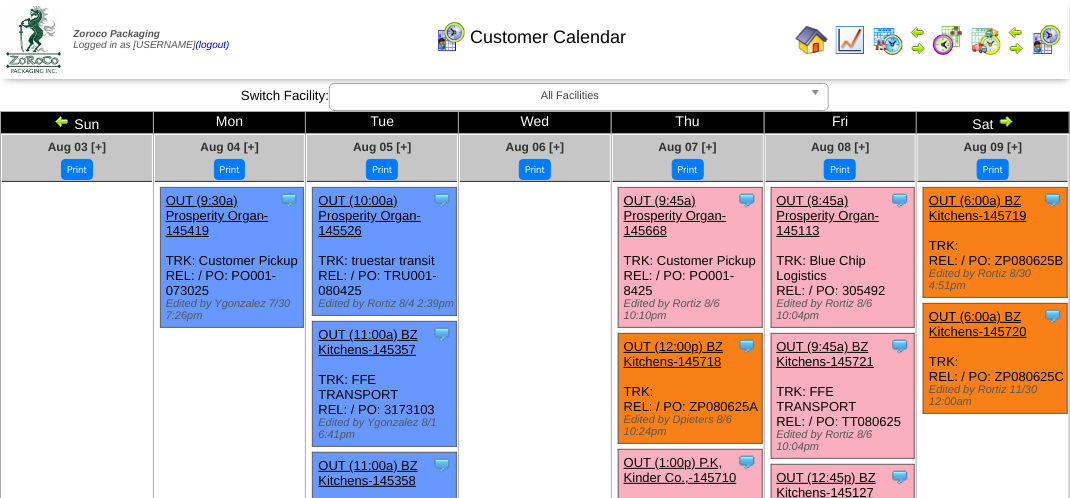 click at bounding box center [948, 40] 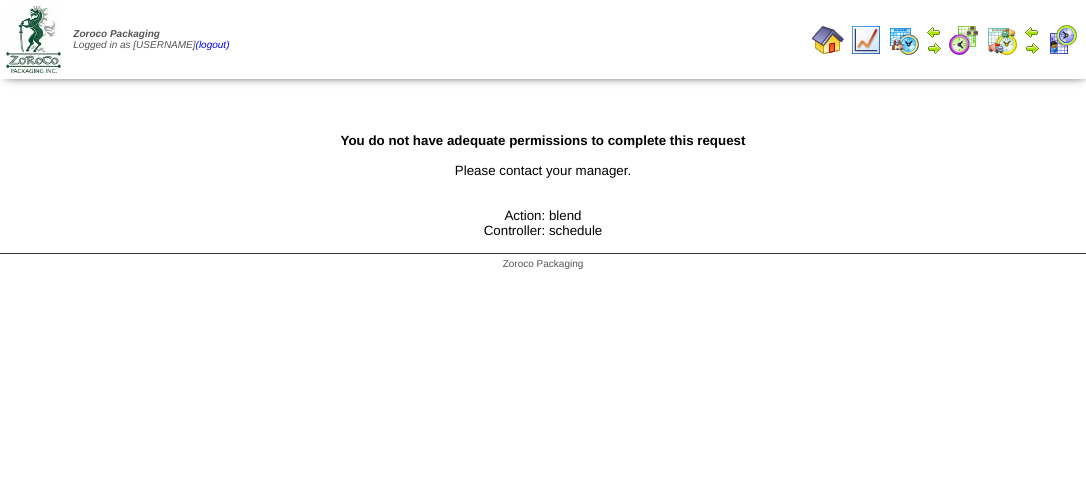 scroll, scrollTop: 0, scrollLeft: 0, axis: both 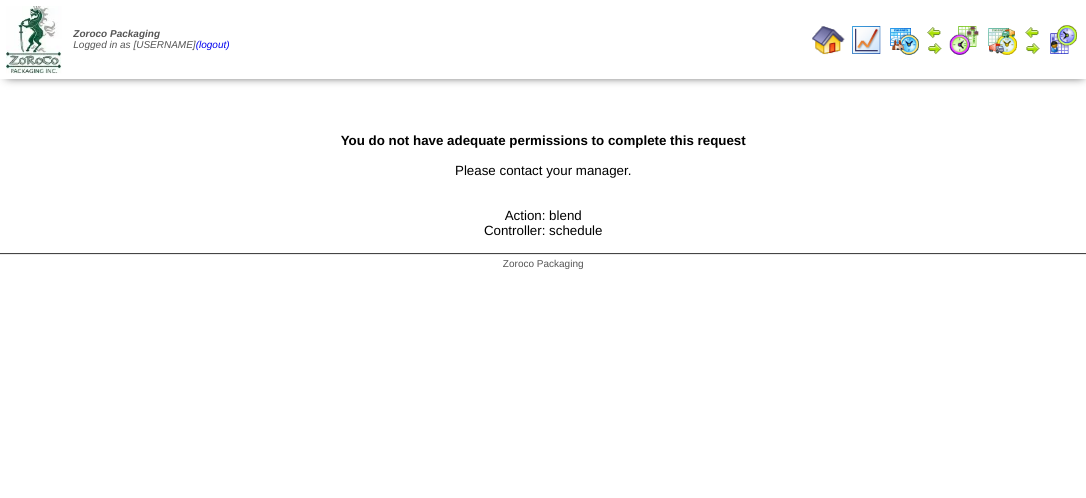 click at bounding box center [1002, 40] 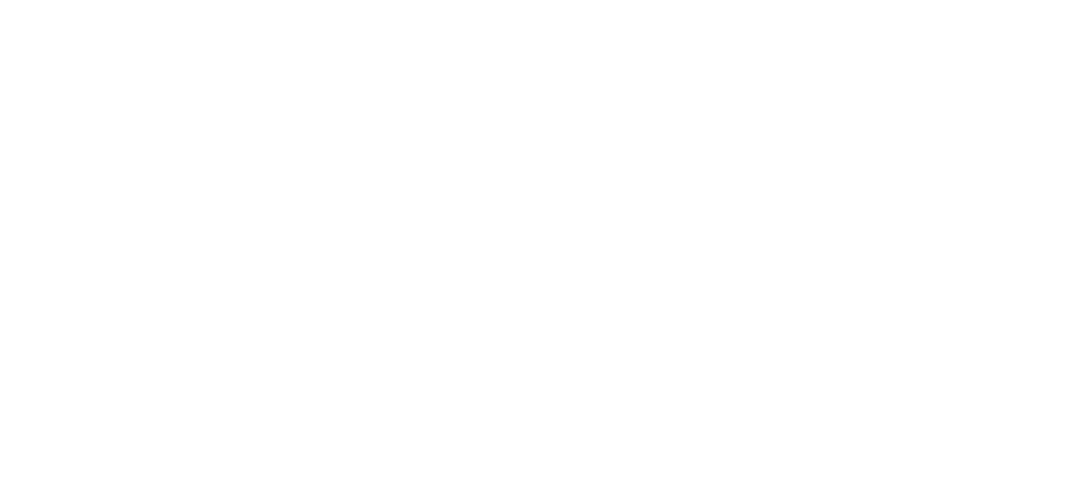 scroll, scrollTop: 0, scrollLeft: 0, axis: both 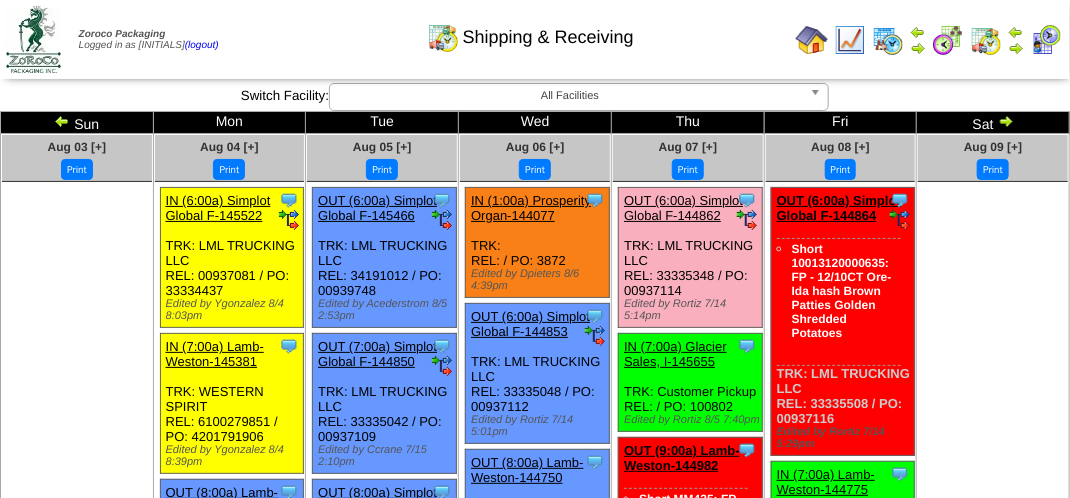 click on "OUT
(6:00a)
Simplot Global F-144862" at bounding box center [683, 208] 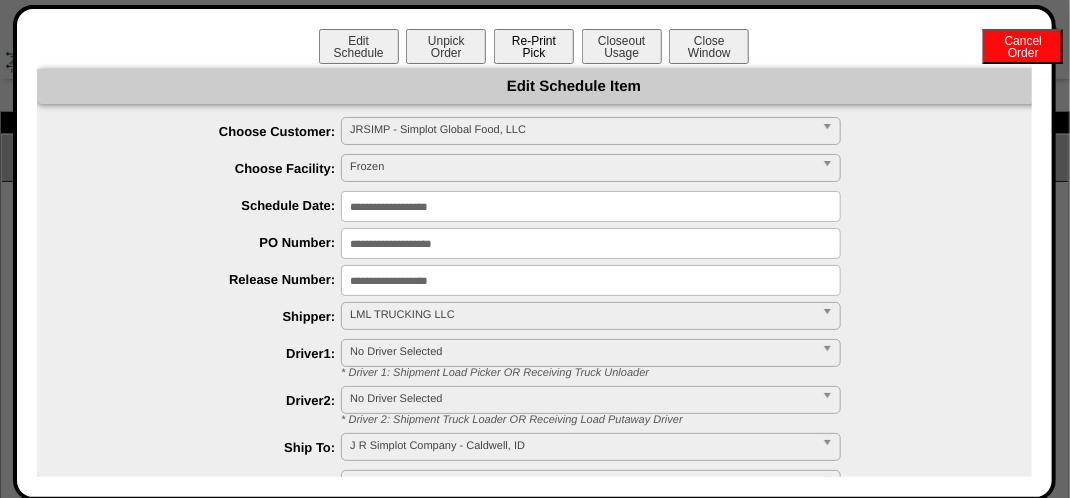click on "Re-Print Pick" at bounding box center (534, 46) 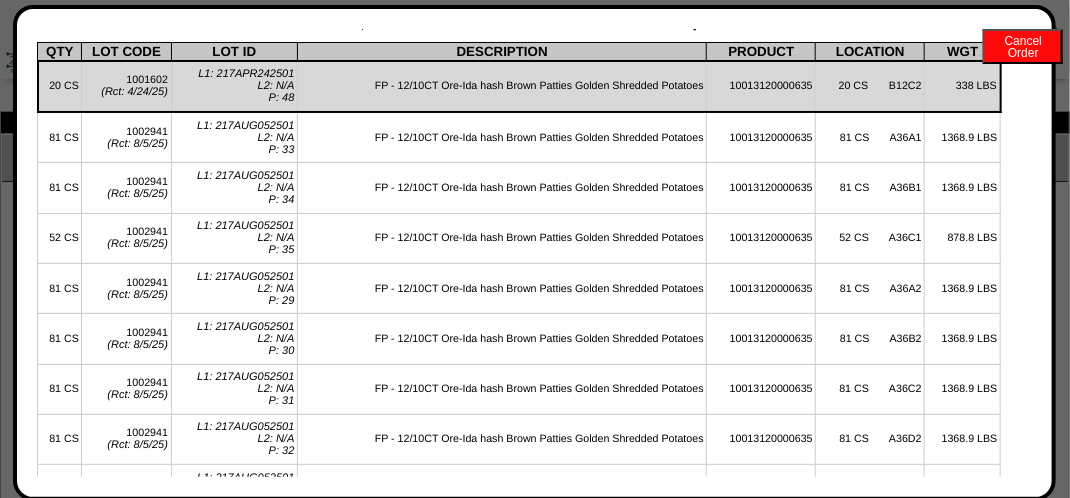 scroll, scrollTop: 0, scrollLeft: 0, axis: both 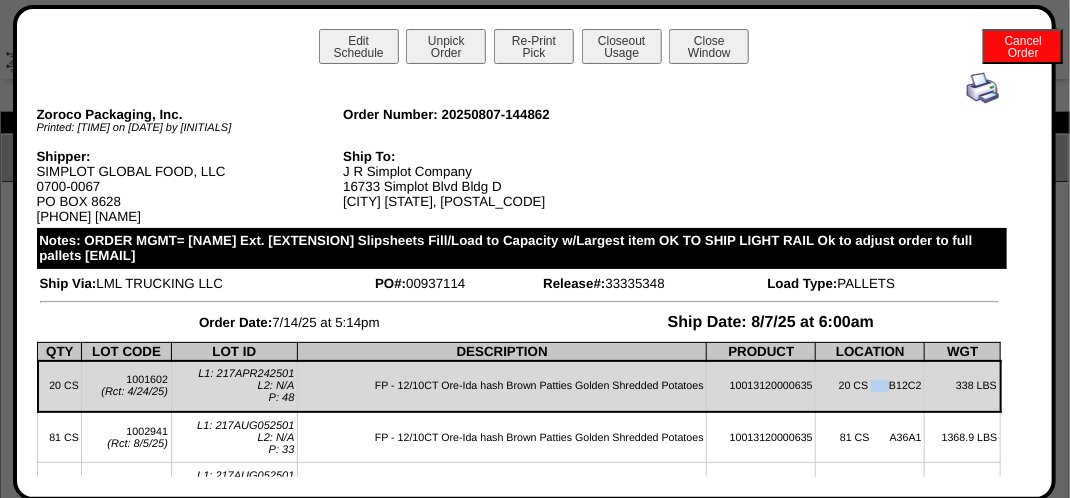 drag, startPoint x: 824, startPoint y: 398, endPoint x: 864, endPoint y: 398, distance: 40 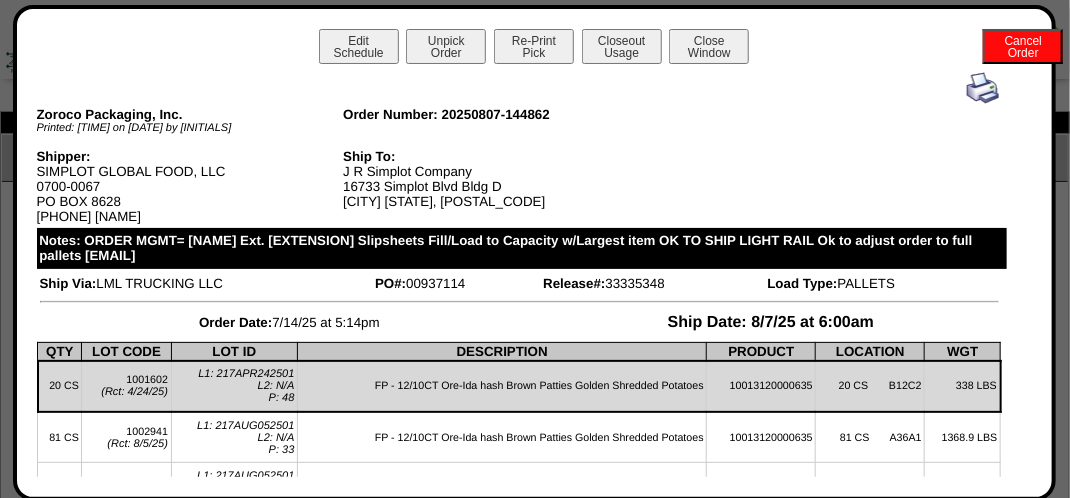 click on "Zoroco Packaging, Inc.
Printed:
12:10pm on 8/7/25        by Rcastro
Order Number: 20250807-144862
Shipper:
SIMPLOT GLOBAL FOOD, LLC
0700-0067
PO BOX 8628     208-384-8224   Diana
Ship To:
J R Simplot Company
16733 Simplot Blvd Bldg D
Caldwell    ID,
83607
Notes:
ORDER MGMT= Anne Crabtree Ext. 7007 Slipsheets Fill/Load to Capacity w/Largest item OK TO SHIP LIGHT RAIL Ok to adjust order to full pallets Anne.crabtree 208-780-7007 anne.crabtree@simplot.com
Ship Via:
LML TRUCKING LLC
PO#:
00937114
Release#:
33335348
Load Type:
PALLETS" at bounding box center (519, 1502) 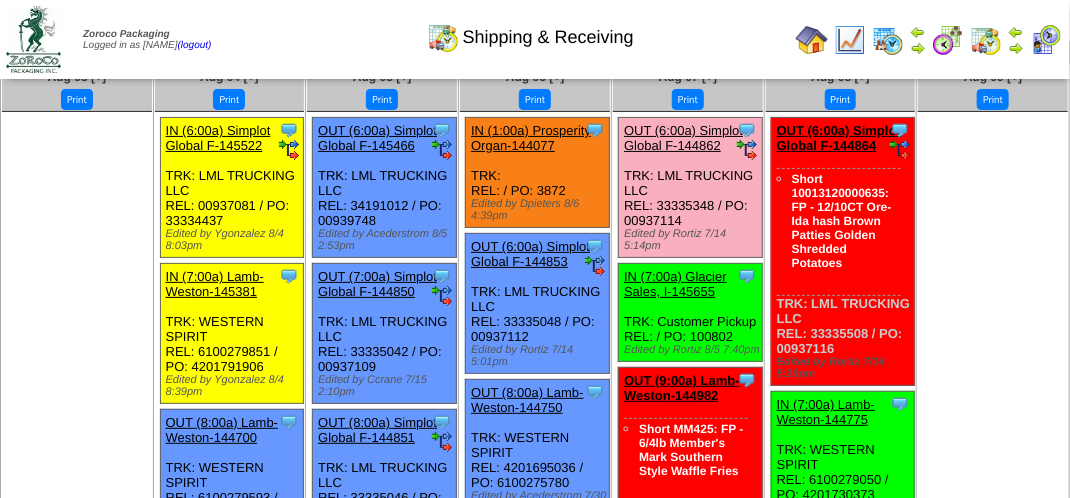 scroll, scrollTop: 0, scrollLeft: 0, axis: both 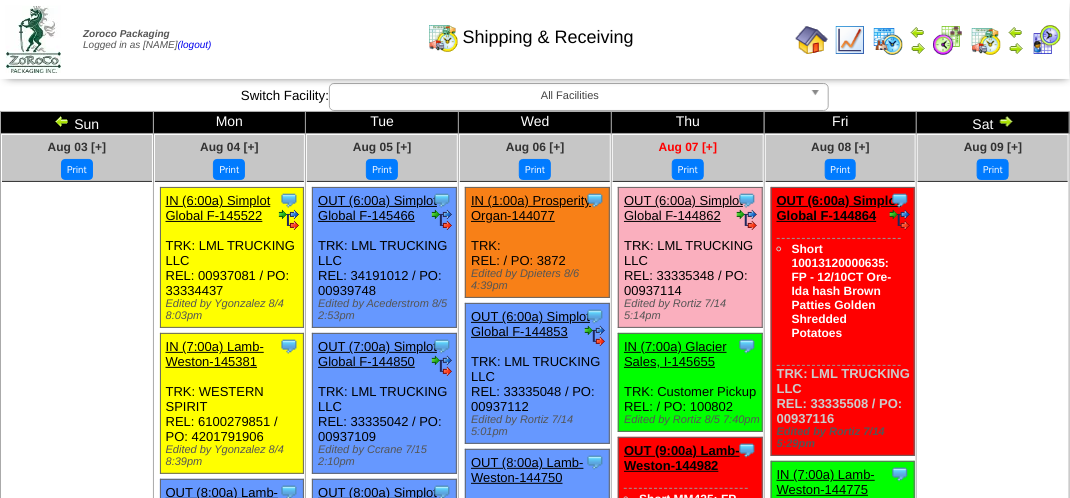 click on "Aug 07                        [+]" at bounding box center (688, 147) 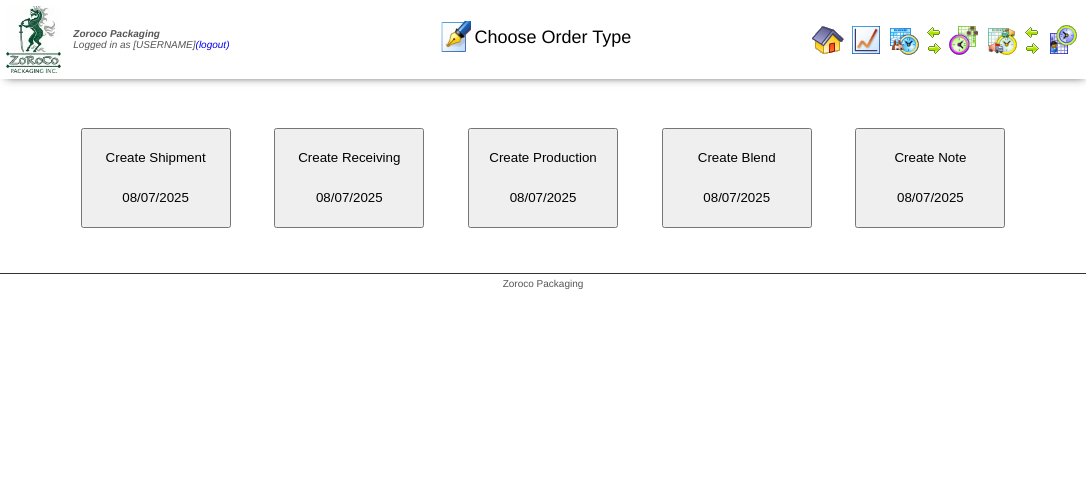 scroll, scrollTop: 0, scrollLeft: 0, axis: both 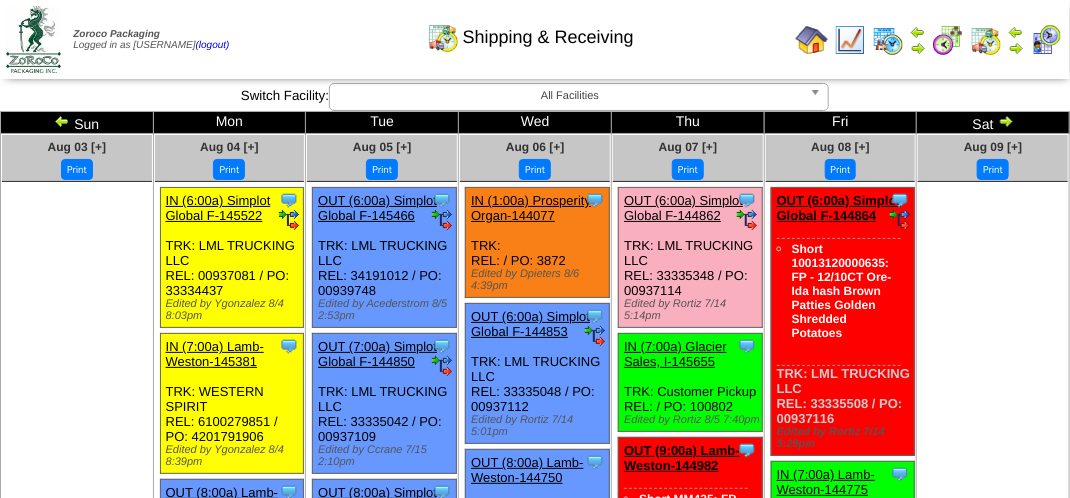 click on "Print" at bounding box center (688, 169) 